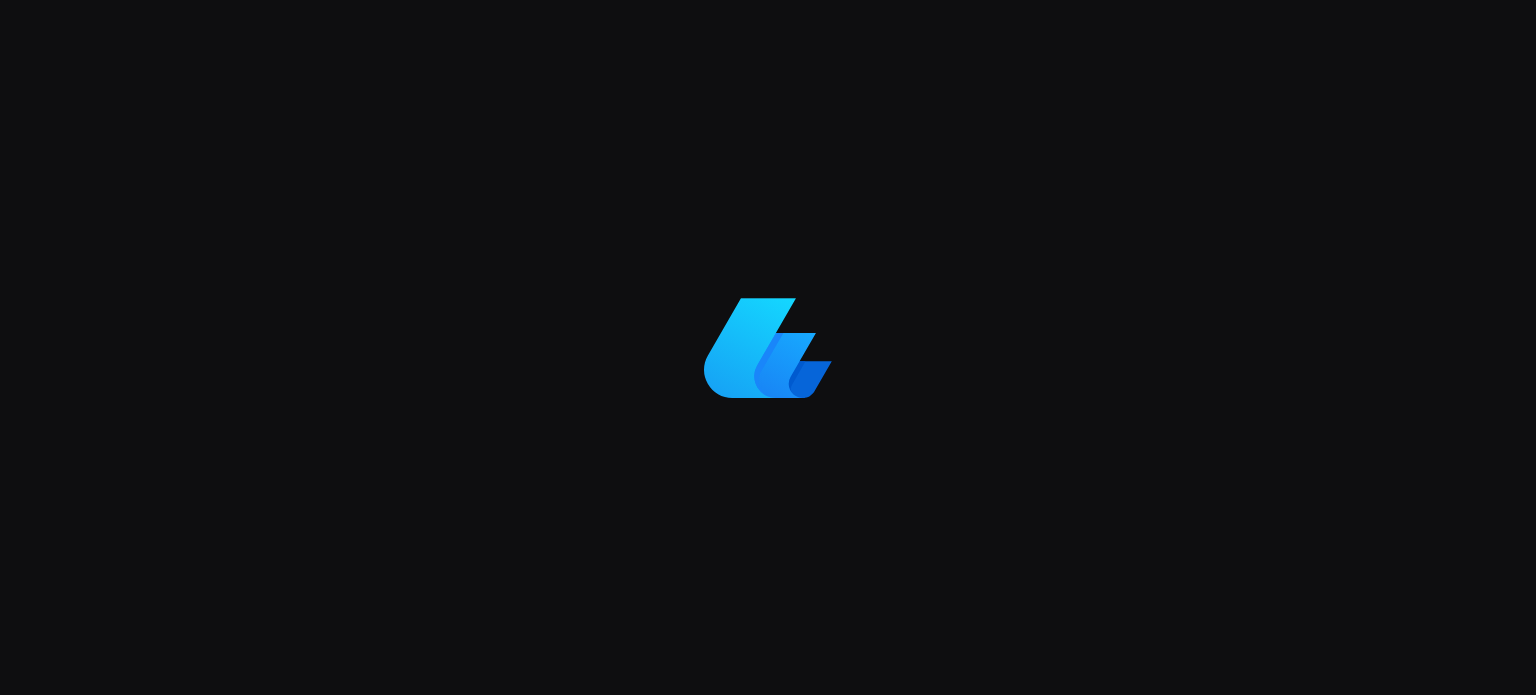 scroll, scrollTop: 0, scrollLeft: 0, axis: both 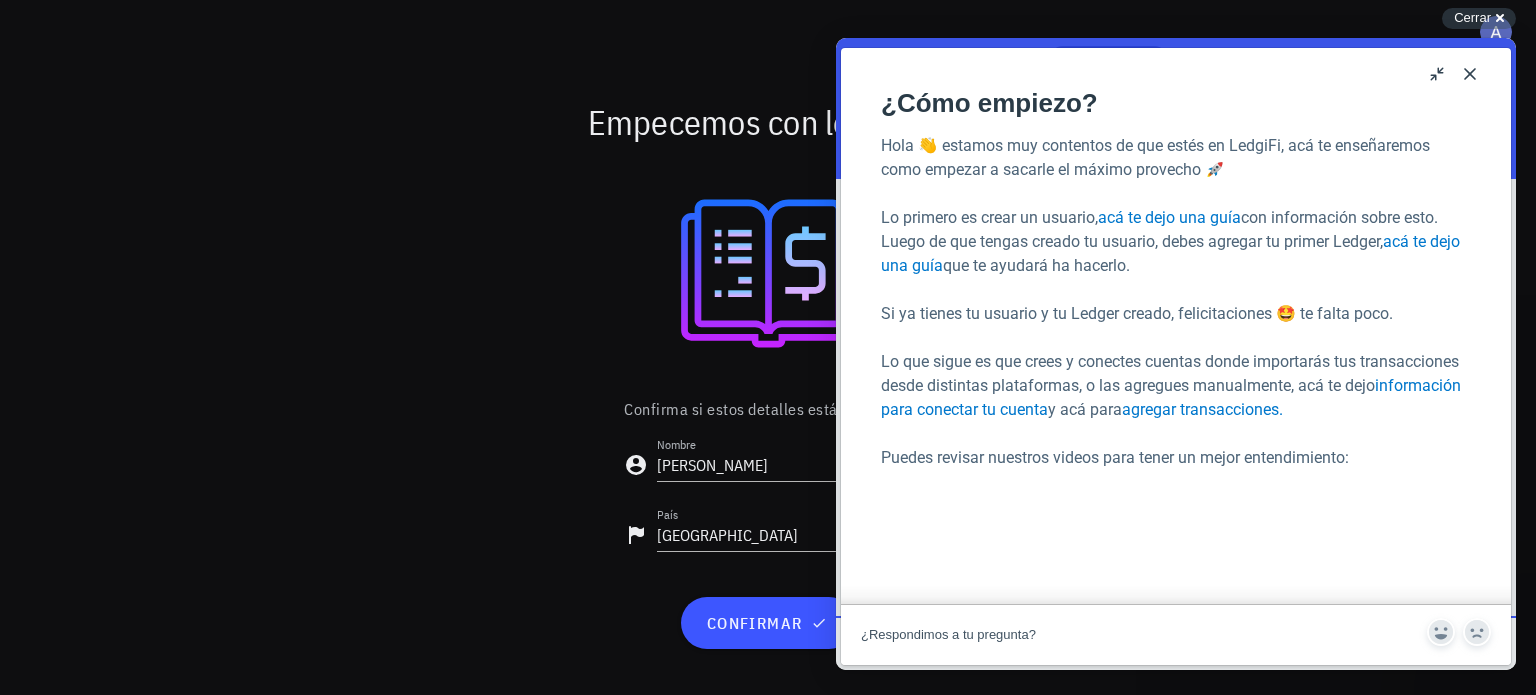 click on "Close" at bounding box center (1470, 74) 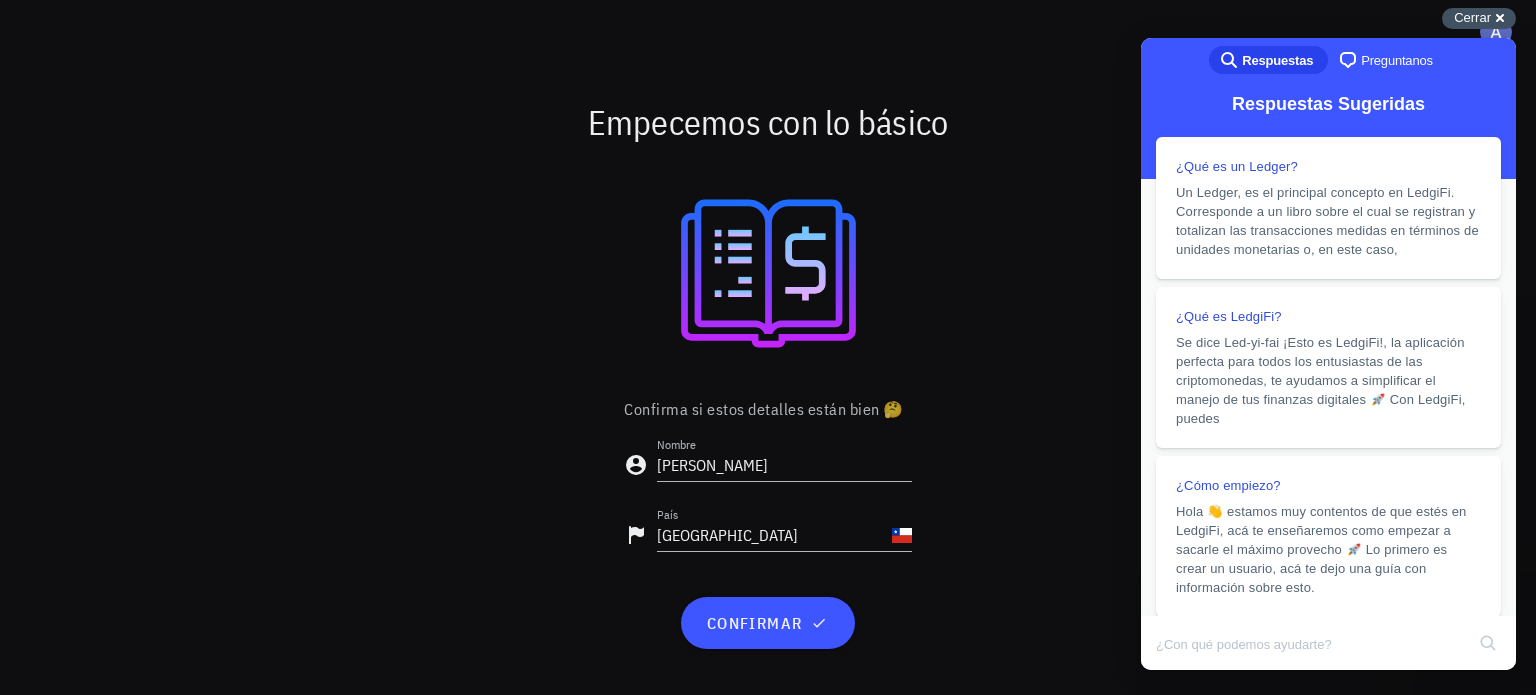 drag, startPoint x: 1487, startPoint y: 15, endPoint x: 348, endPoint y: 0, distance: 1139.0988 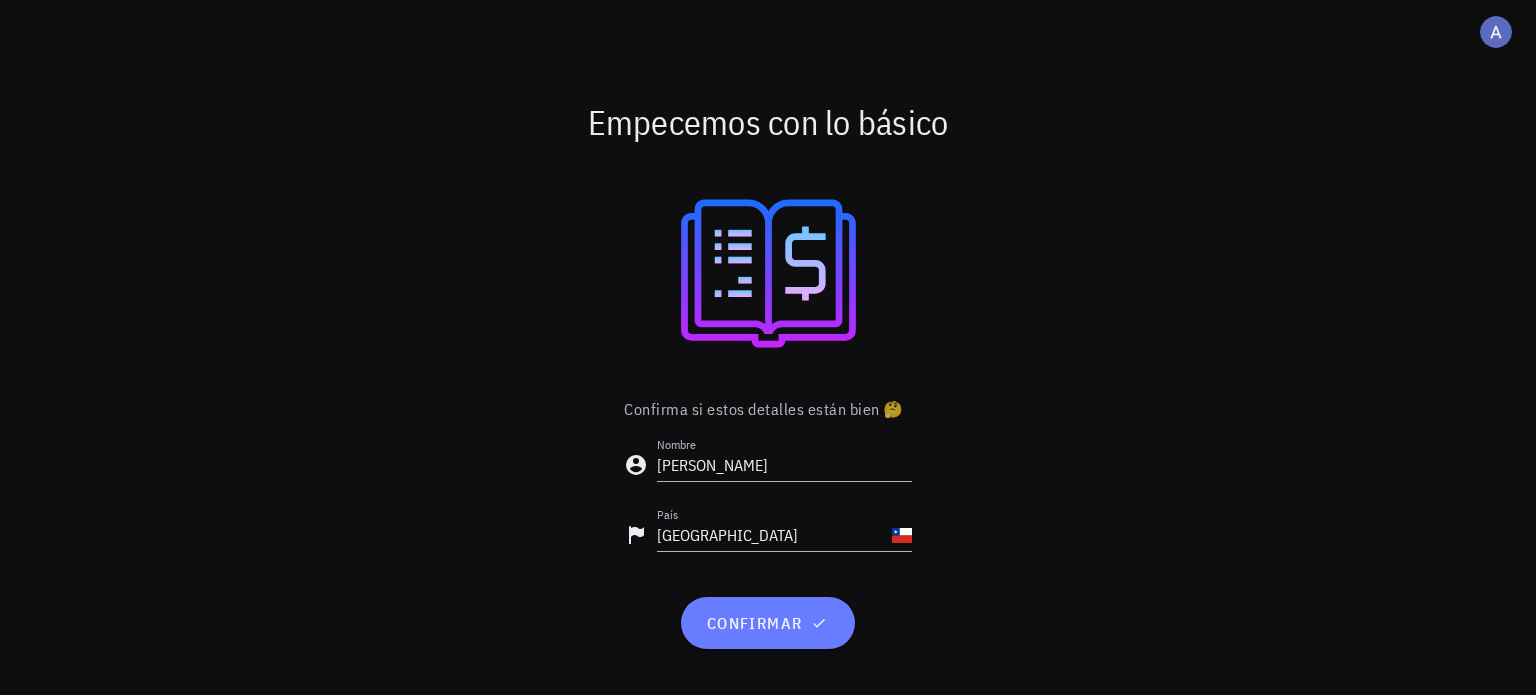 click on "confirmar" at bounding box center (767, 623) 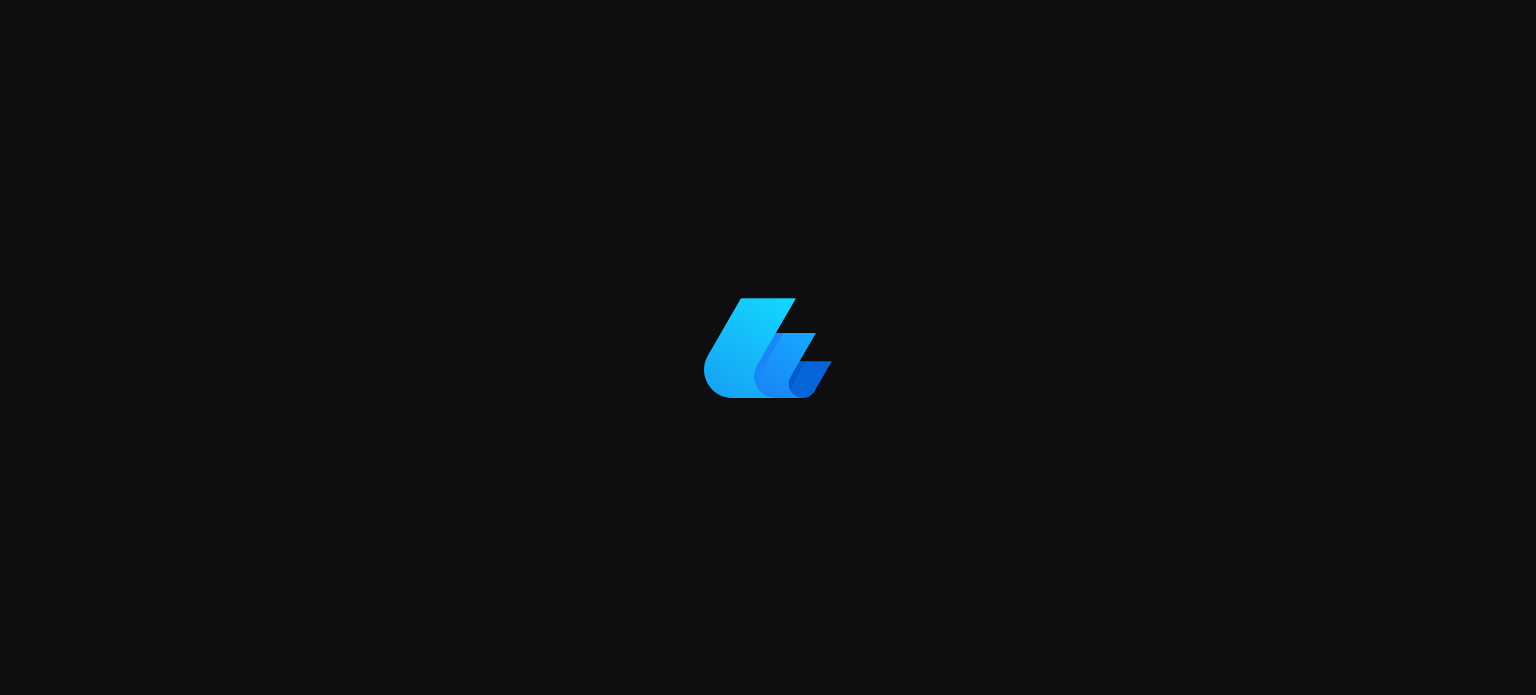 scroll, scrollTop: 0, scrollLeft: 0, axis: both 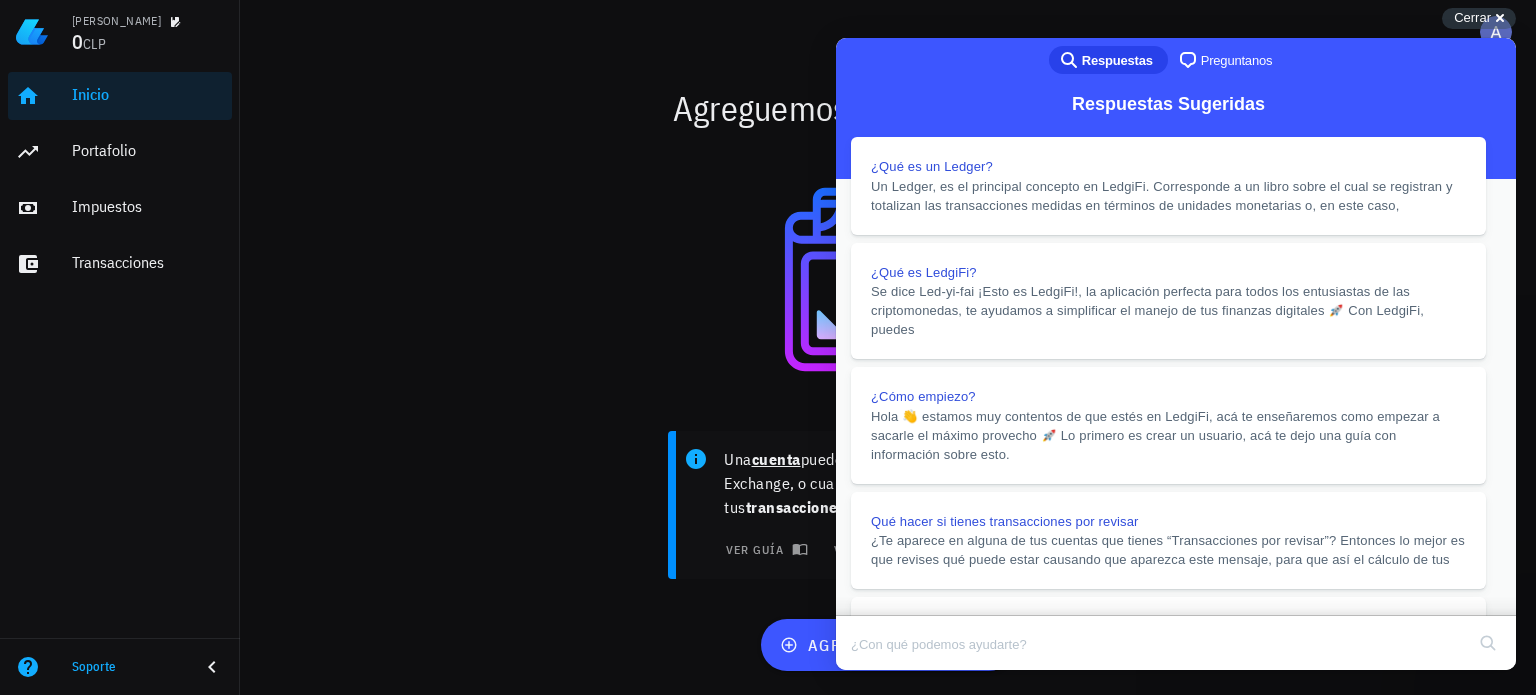 click on "Close" at bounding box center (855, 684) 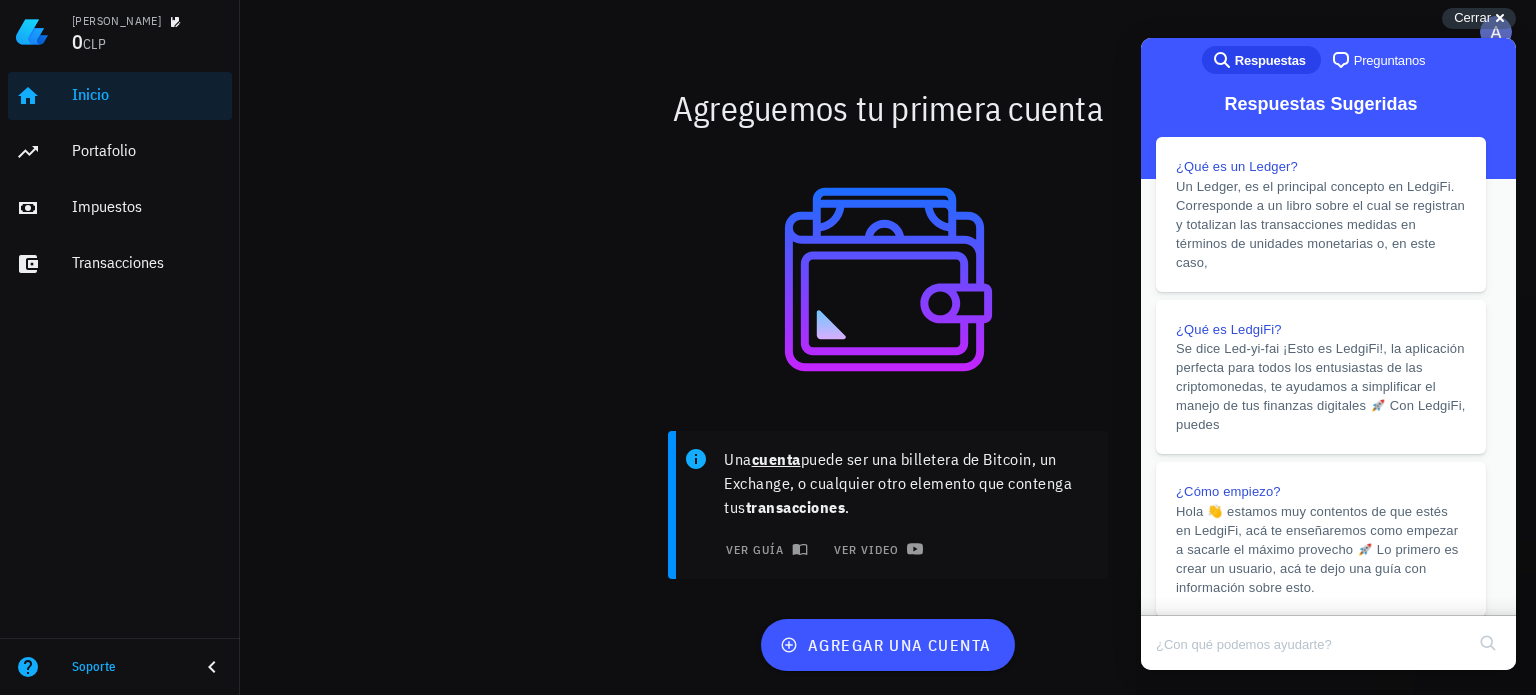 click on "search-medium Respuestas chat-square Preguntanos" at bounding box center (1321, 62) 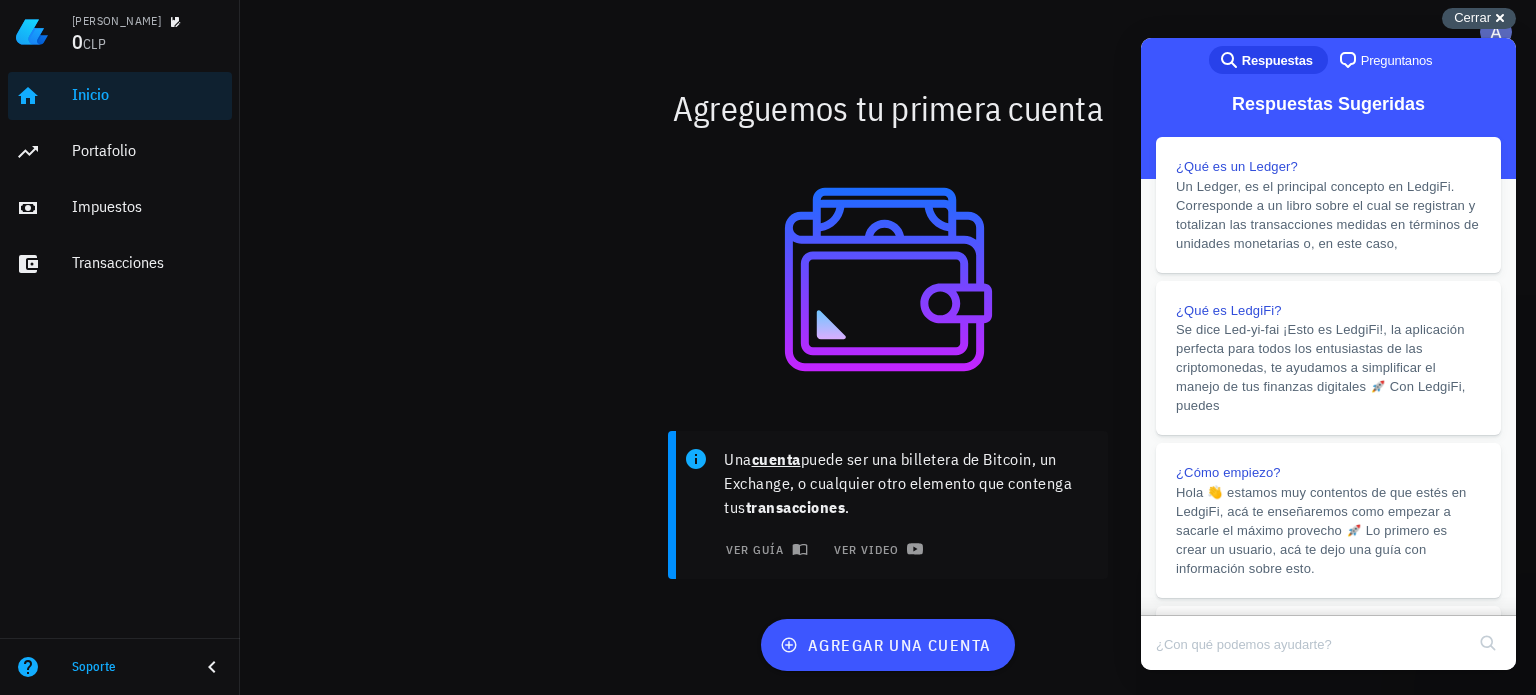 drag, startPoint x: 1504, startPoint y: 19, endPoint x: 1496, endPoint y: 27, distance: 11.313708 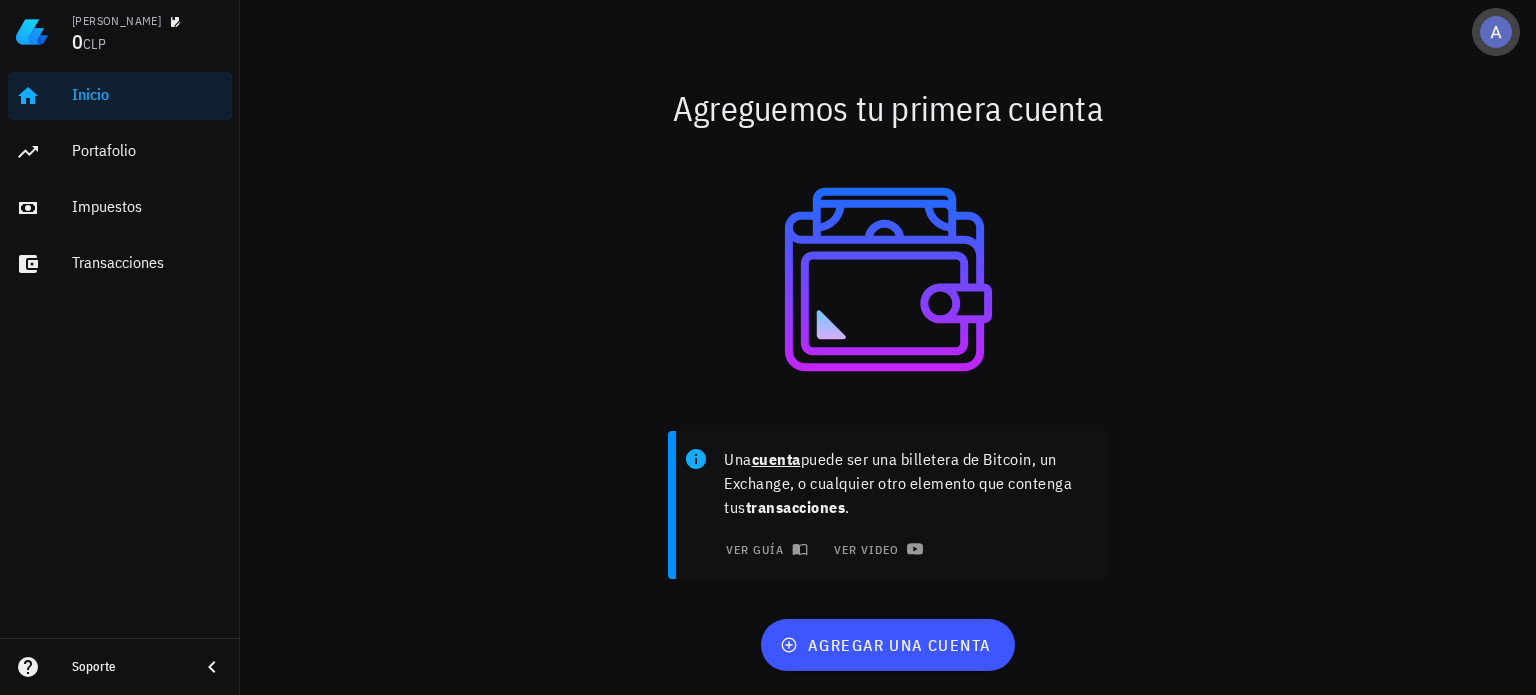 click at bounding box center (1496, 32) 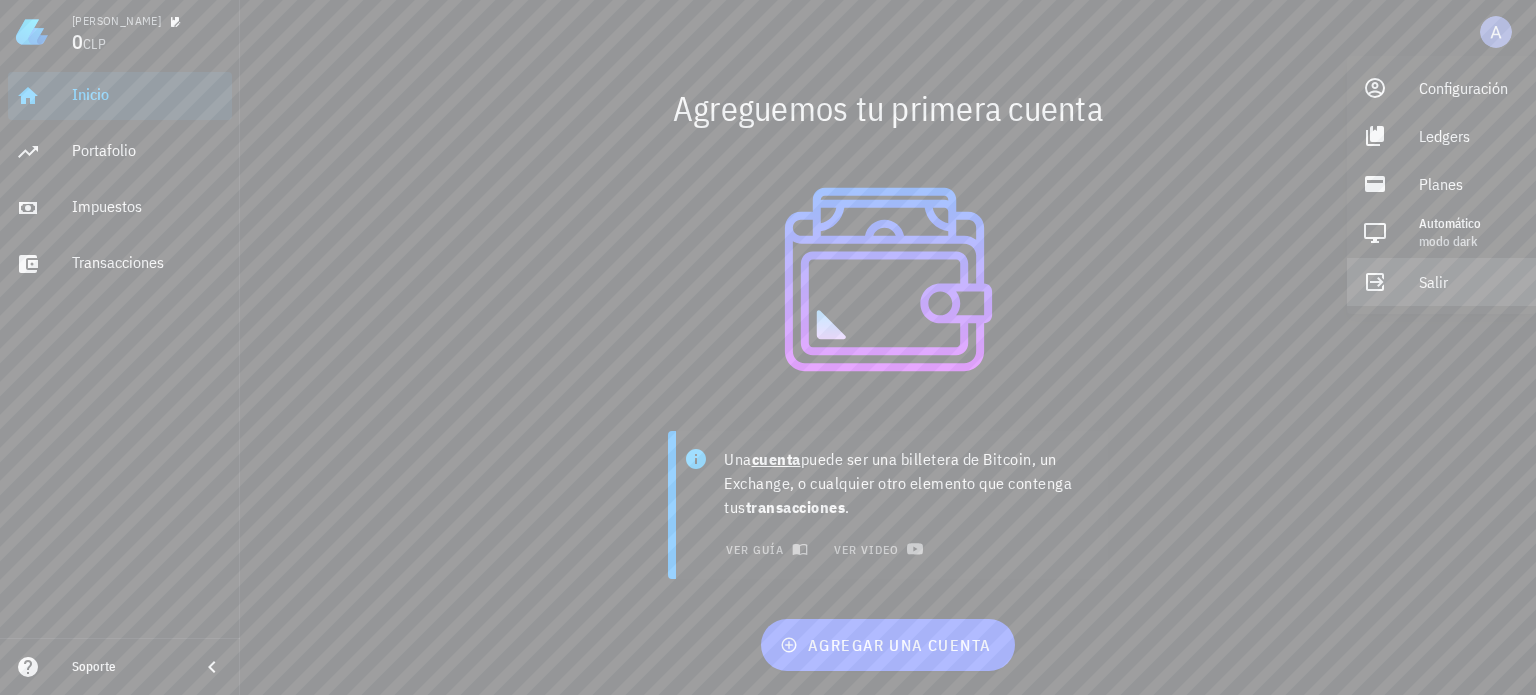 click on "Salir" at bounding box center (1469, 282) 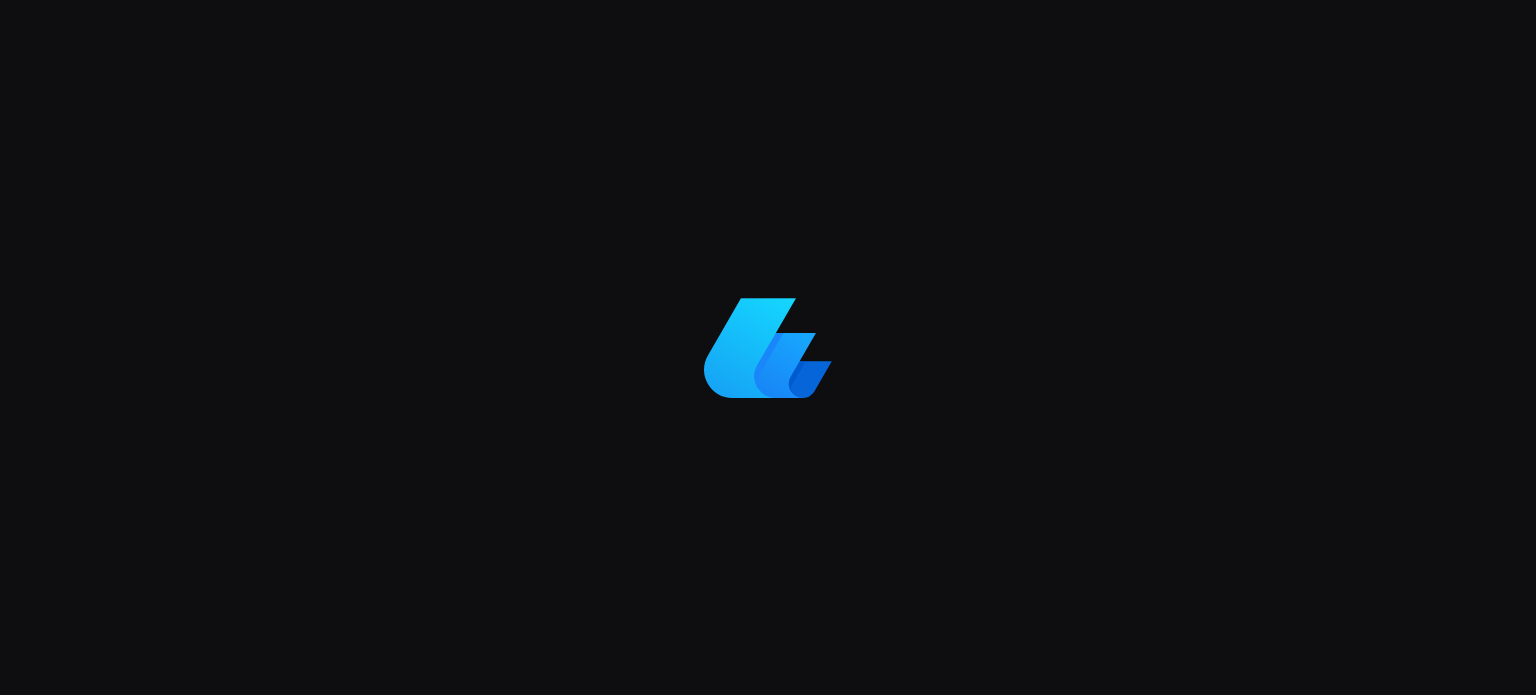 scroll, scrollTop: 0, scrollLeft: 0, axis: both 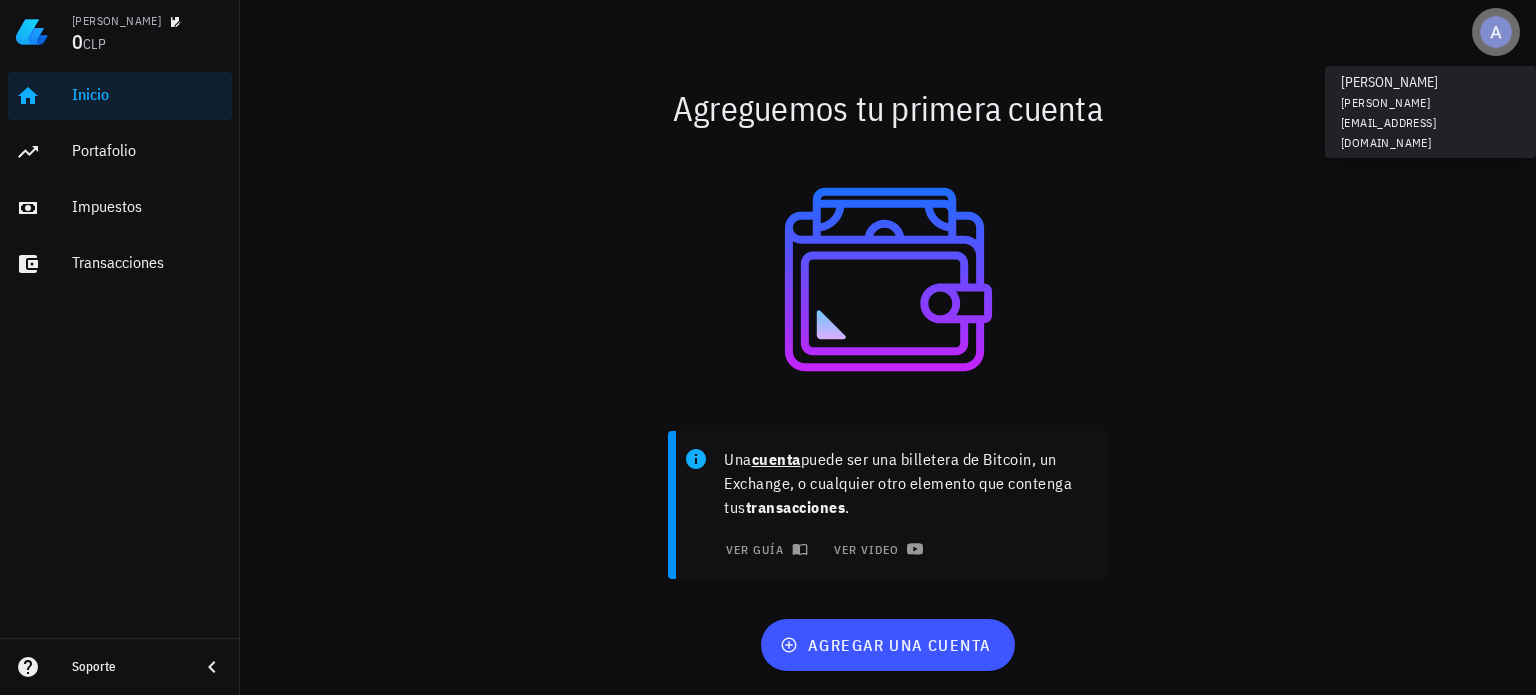 click at bounding box center [1496, 32] 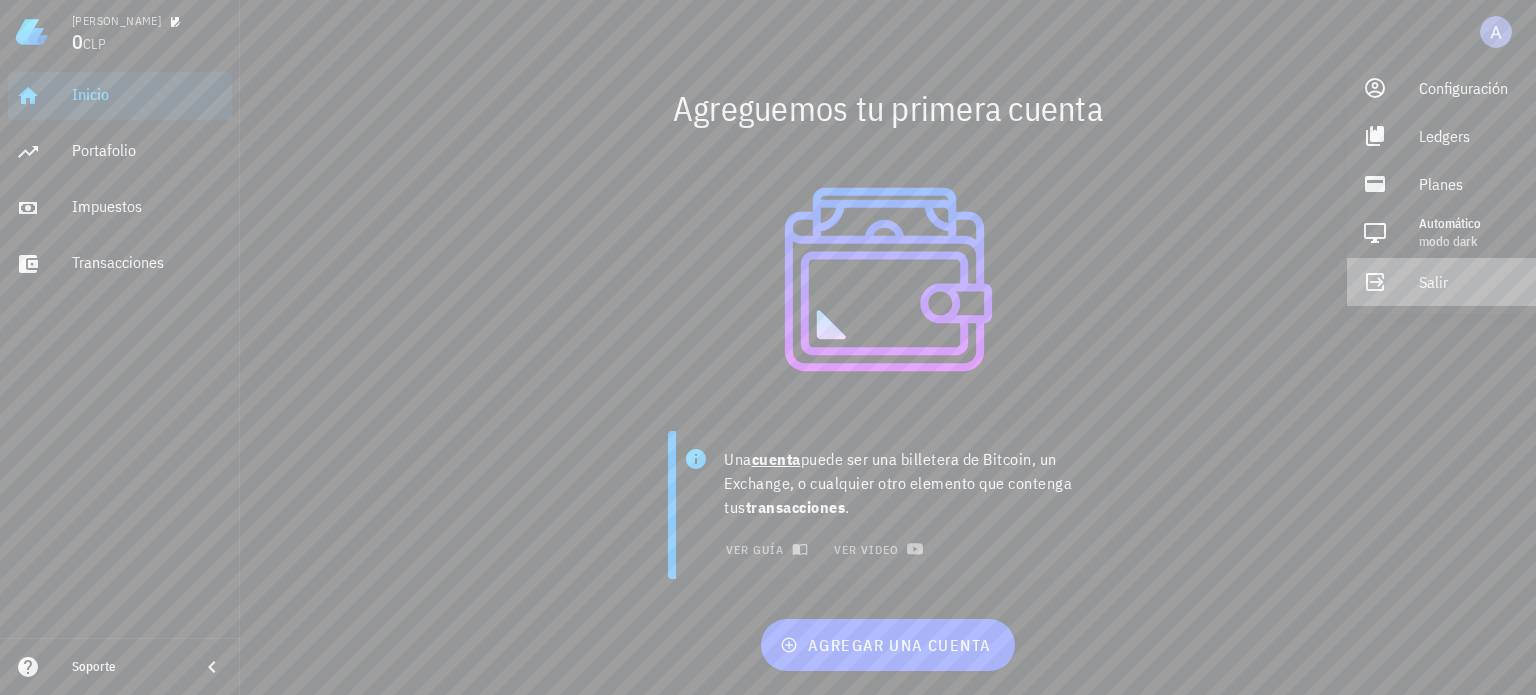 click on "Salir" at bounding box center (1469, 282) 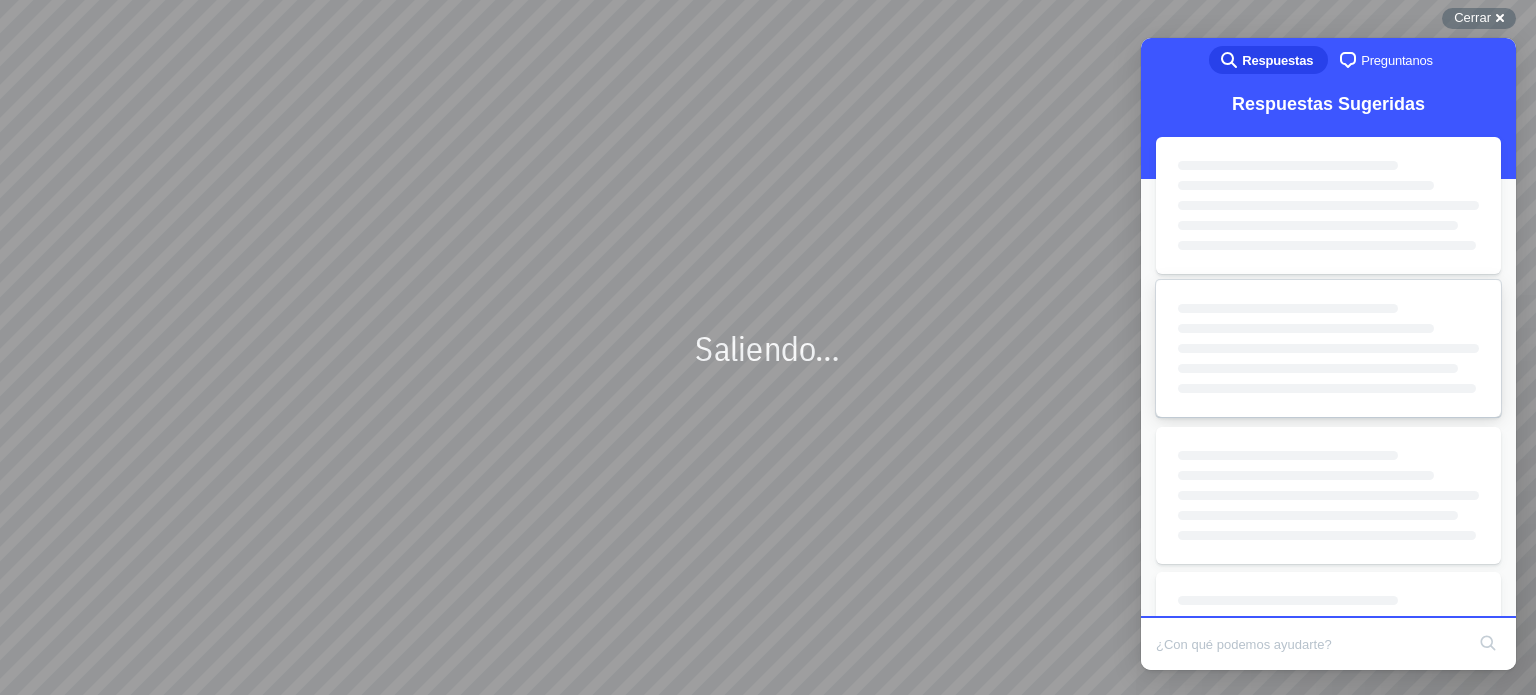scroll, scrollTop: 0, scrollLeft: 0, axis: both 